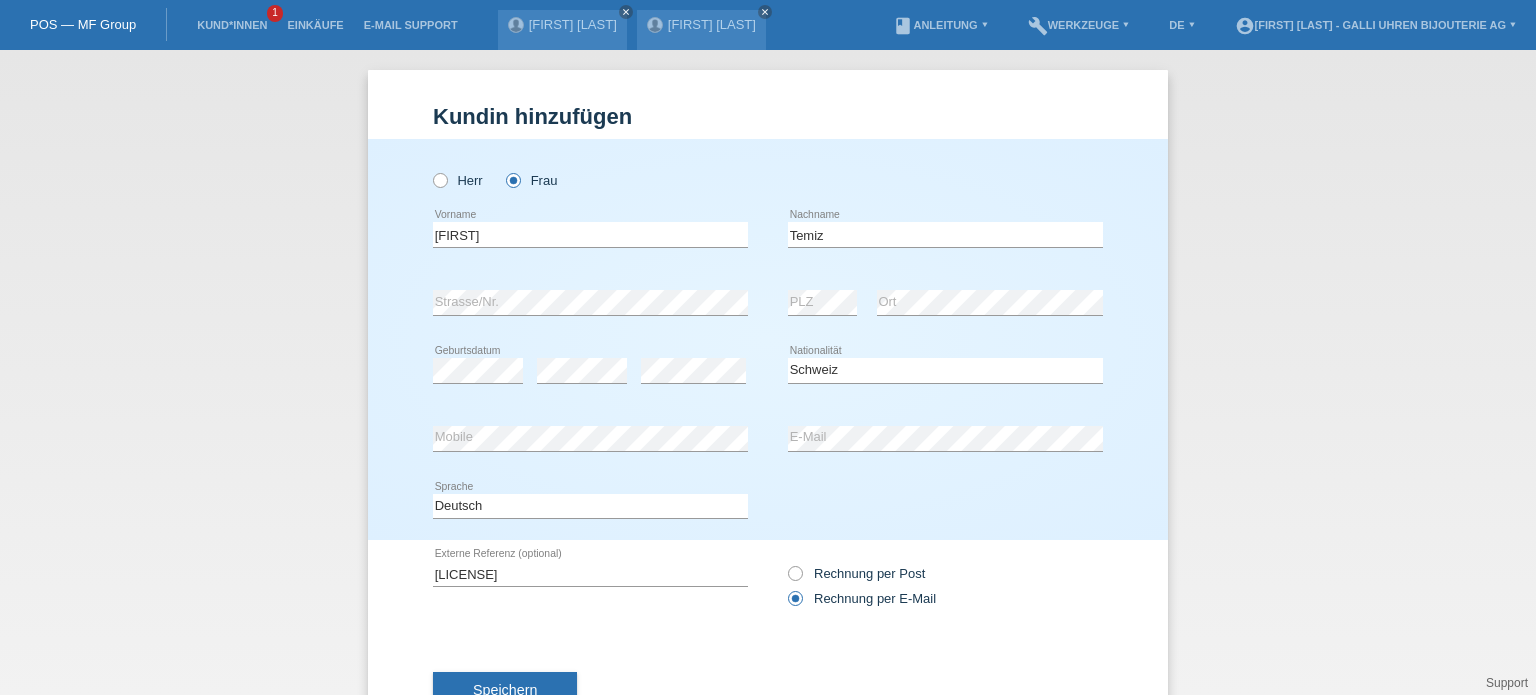 select on "CH" 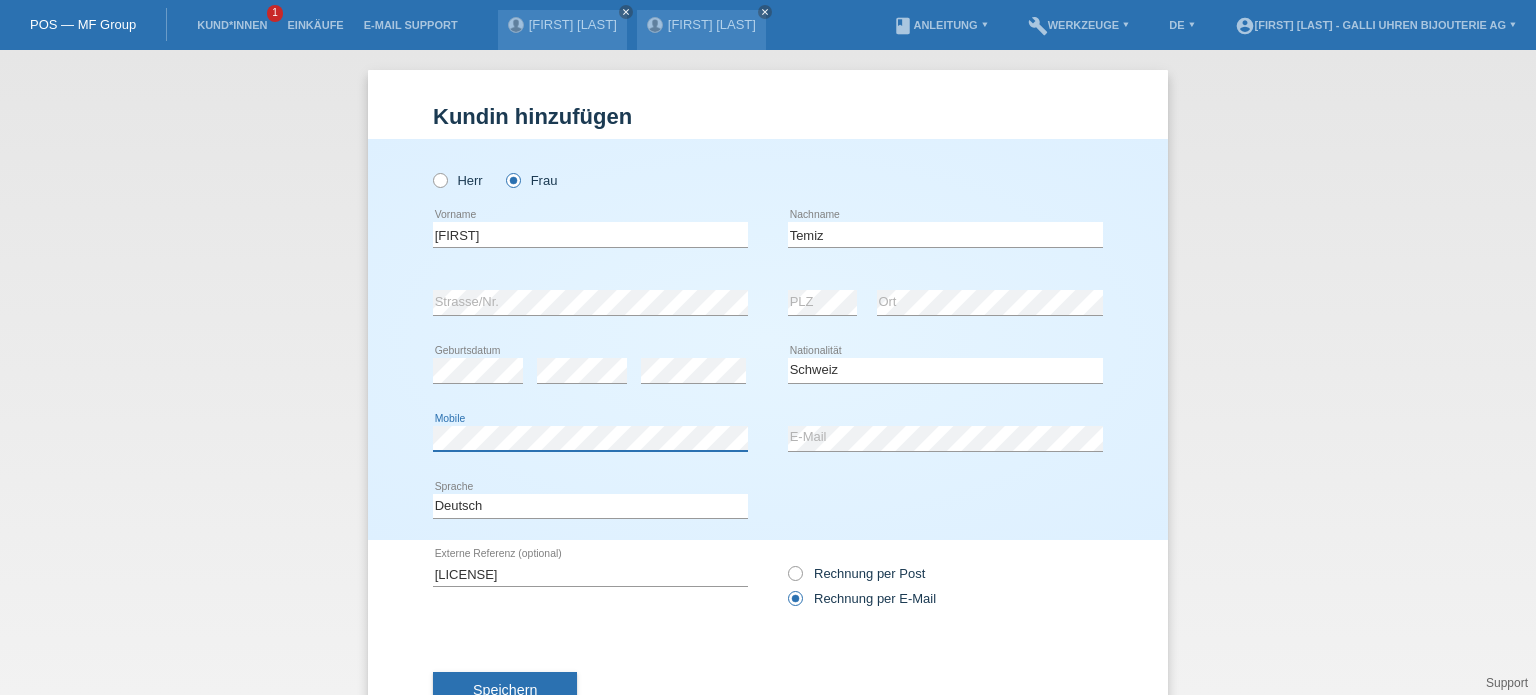scroll, scrollTop: 72, scrollLeft: 0, axis: vertical 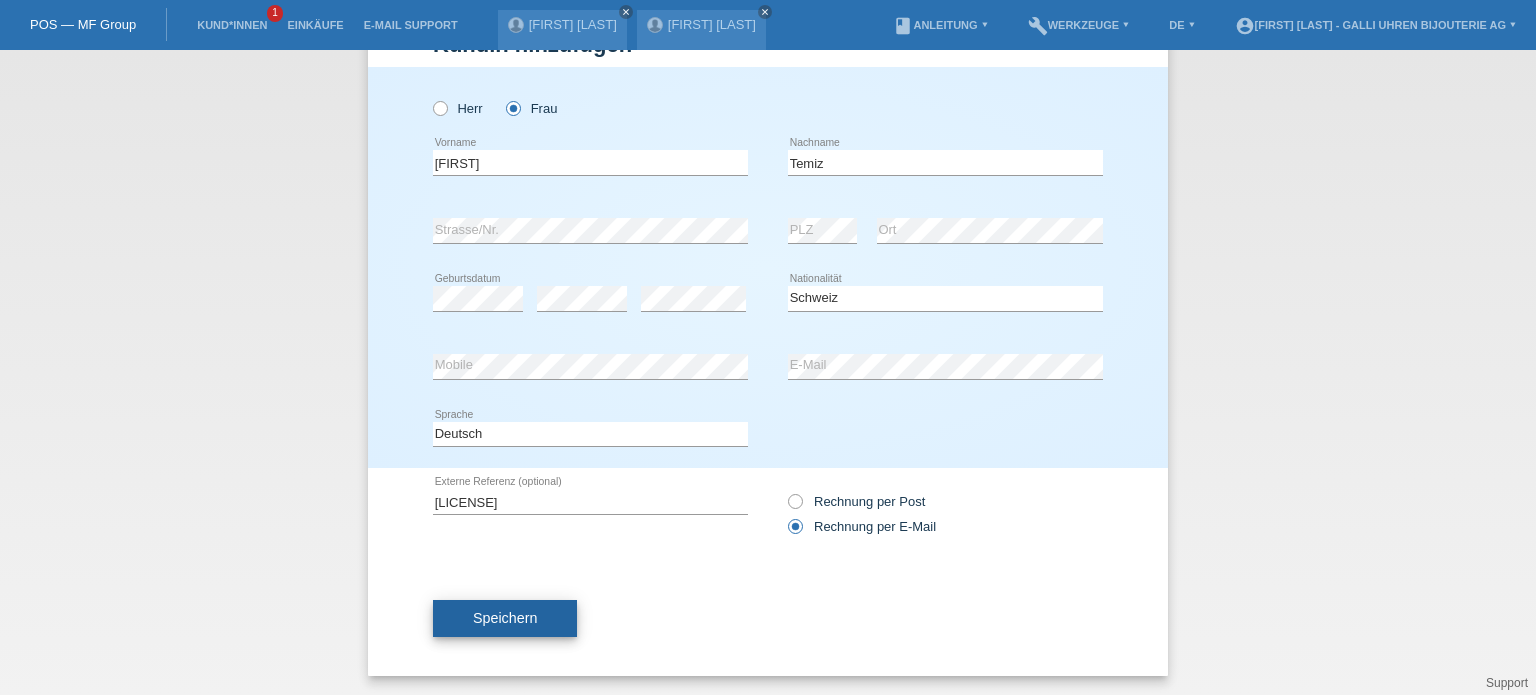 click on "Speichern" at bounding box center (505, 619) 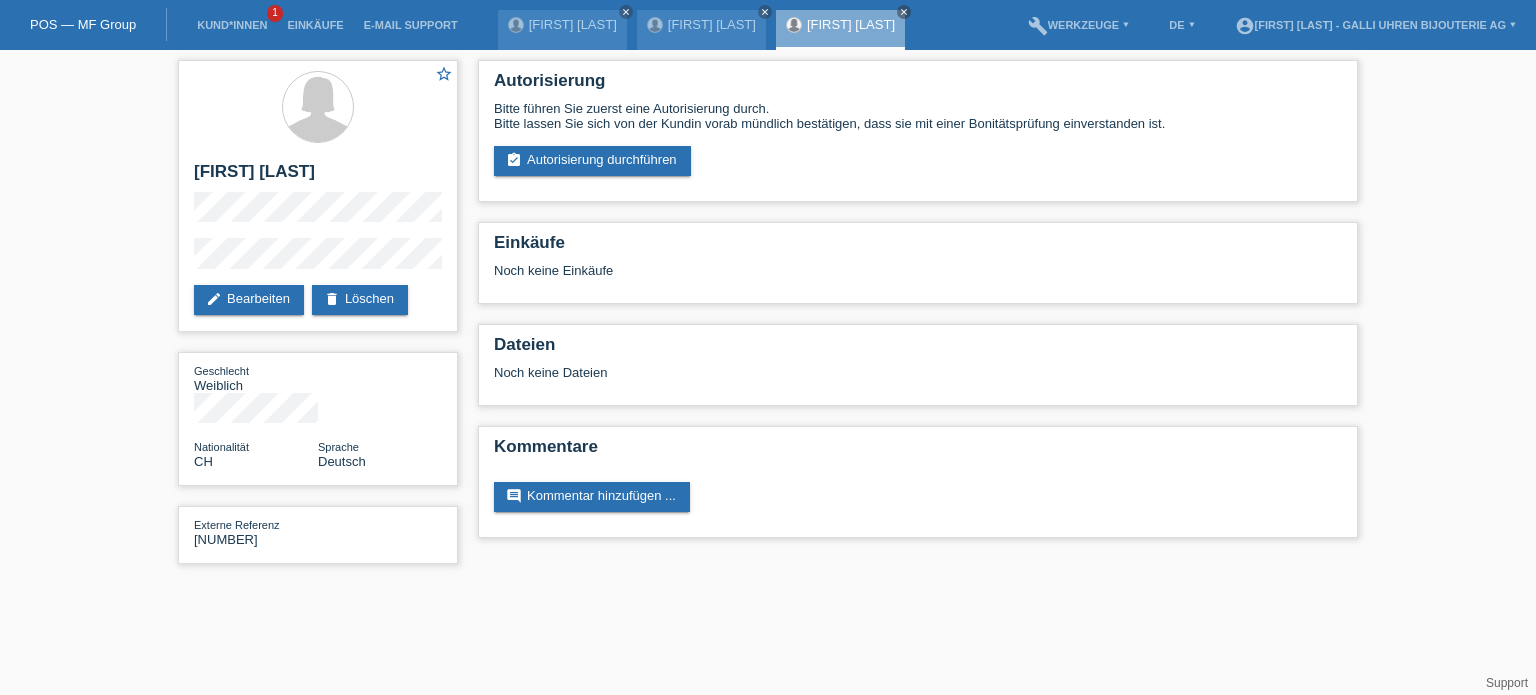 scroll, scrollTop: 0, scrollLeft: 0, axis: both 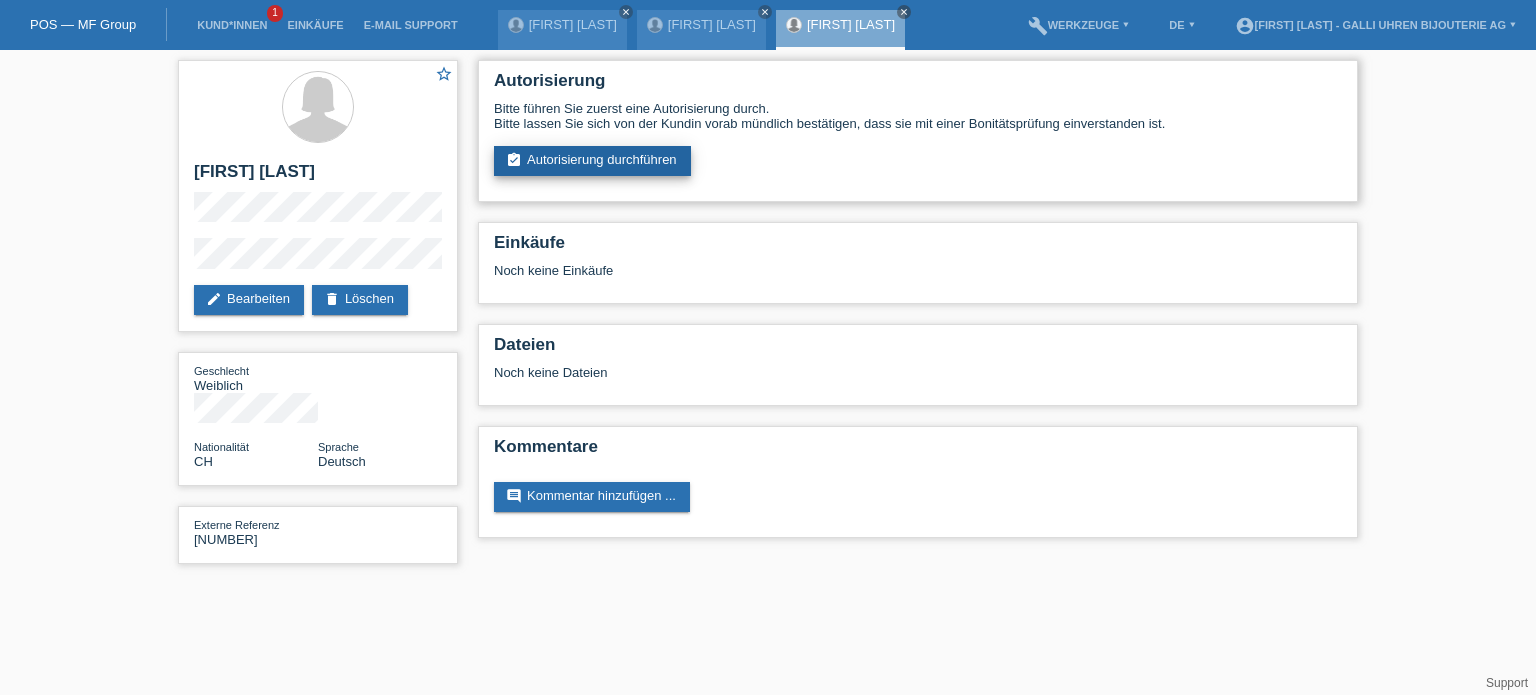click on "assignment_turned_in  Autorisierung durchführen" at bounding box center (592, 161) 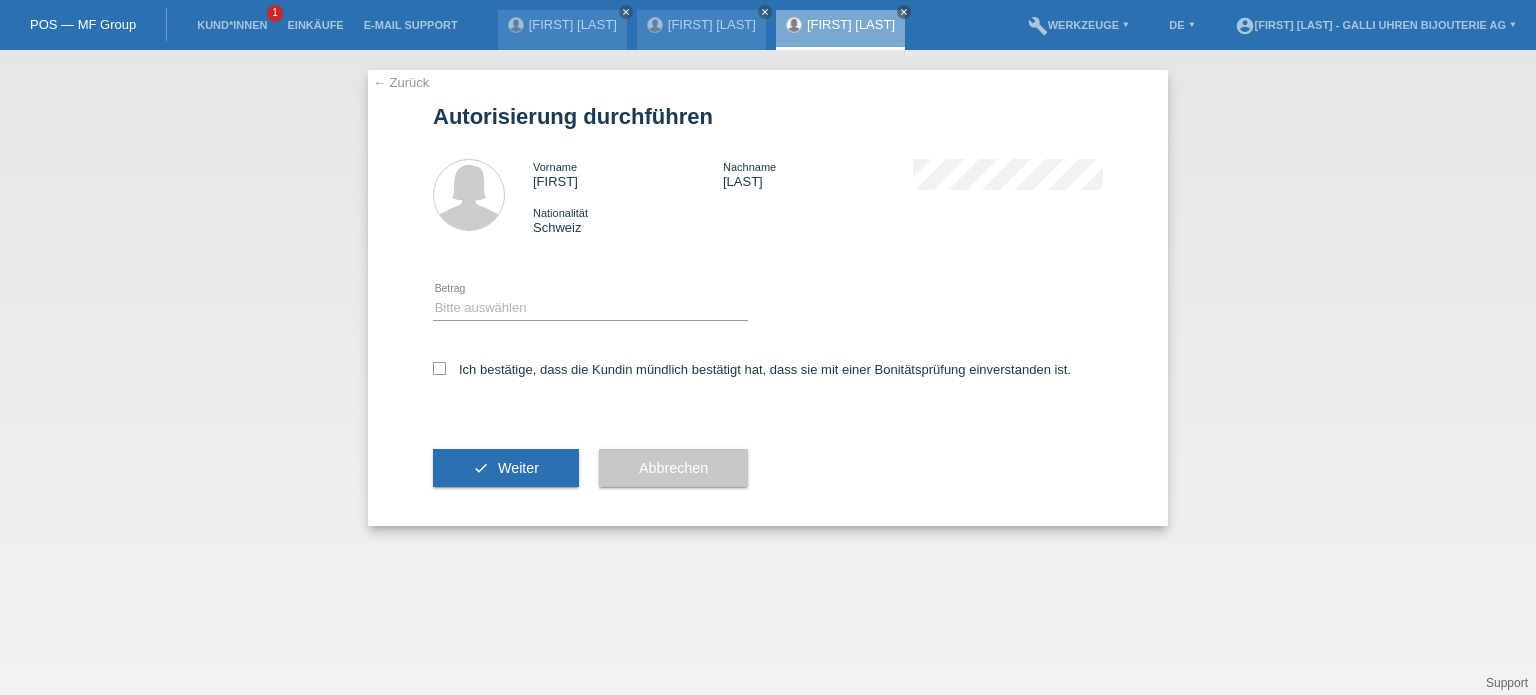 scroll, scrollTop: 0, scrollLeft: 0, axis: both 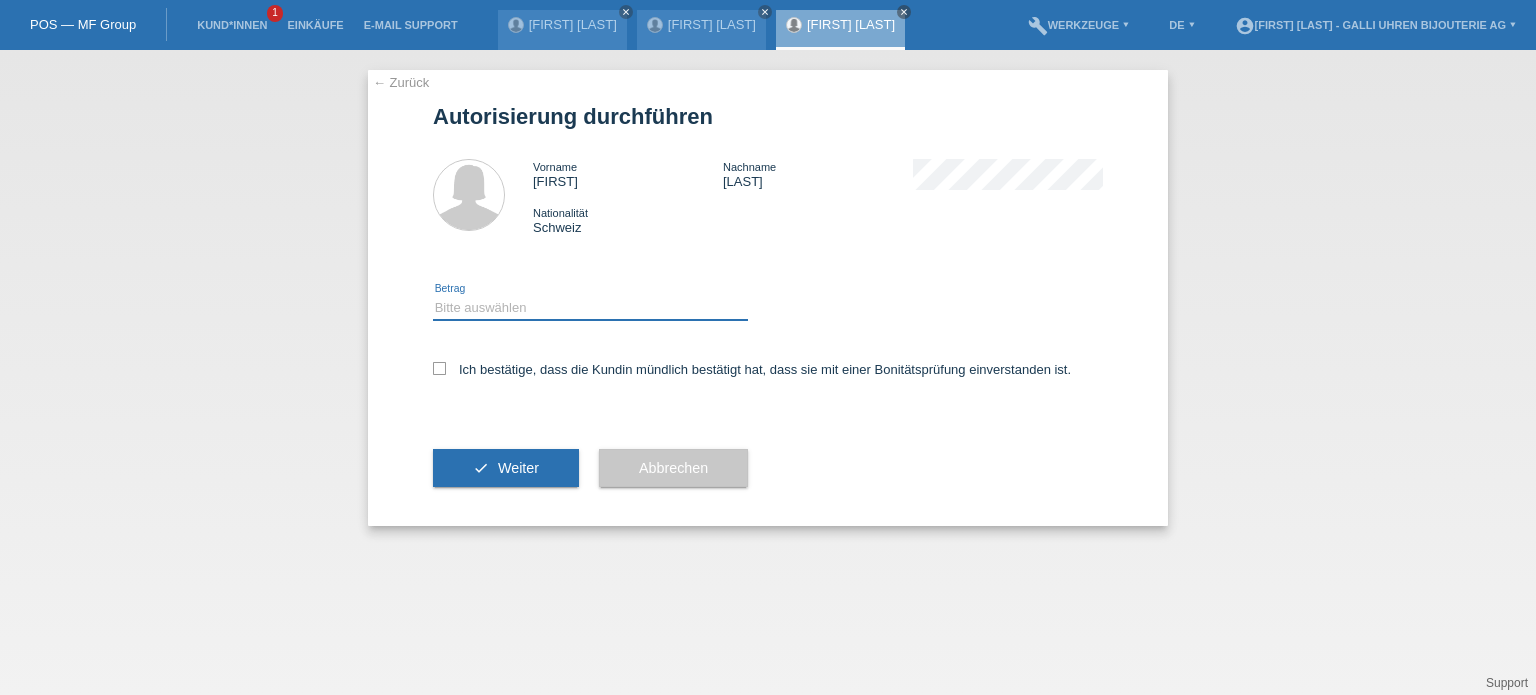 click on "Bitte auswählen
CHF 1.00 - CHF 499.00
CHF 500.00 - CHF 1'999.00
CHF 2'000.00 - CHF 12'000.00" at bounding box center (590, 308) 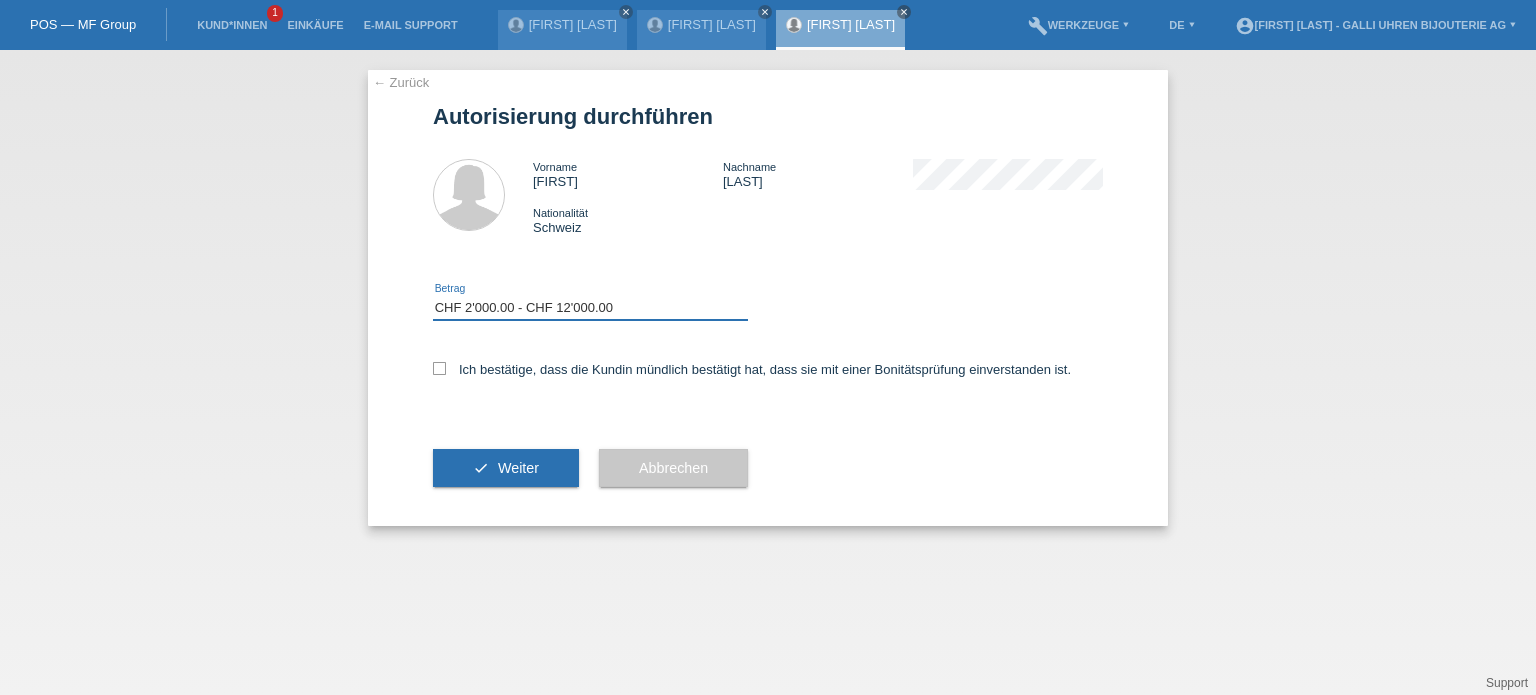 click on "Bitte auswählen
CHF 1.00 - CHF 499.00
CHF 500.00 - CHF 1'999.00
CHF 2'000.00 - CHF 12'000.00" at bounding box center (590, 308) 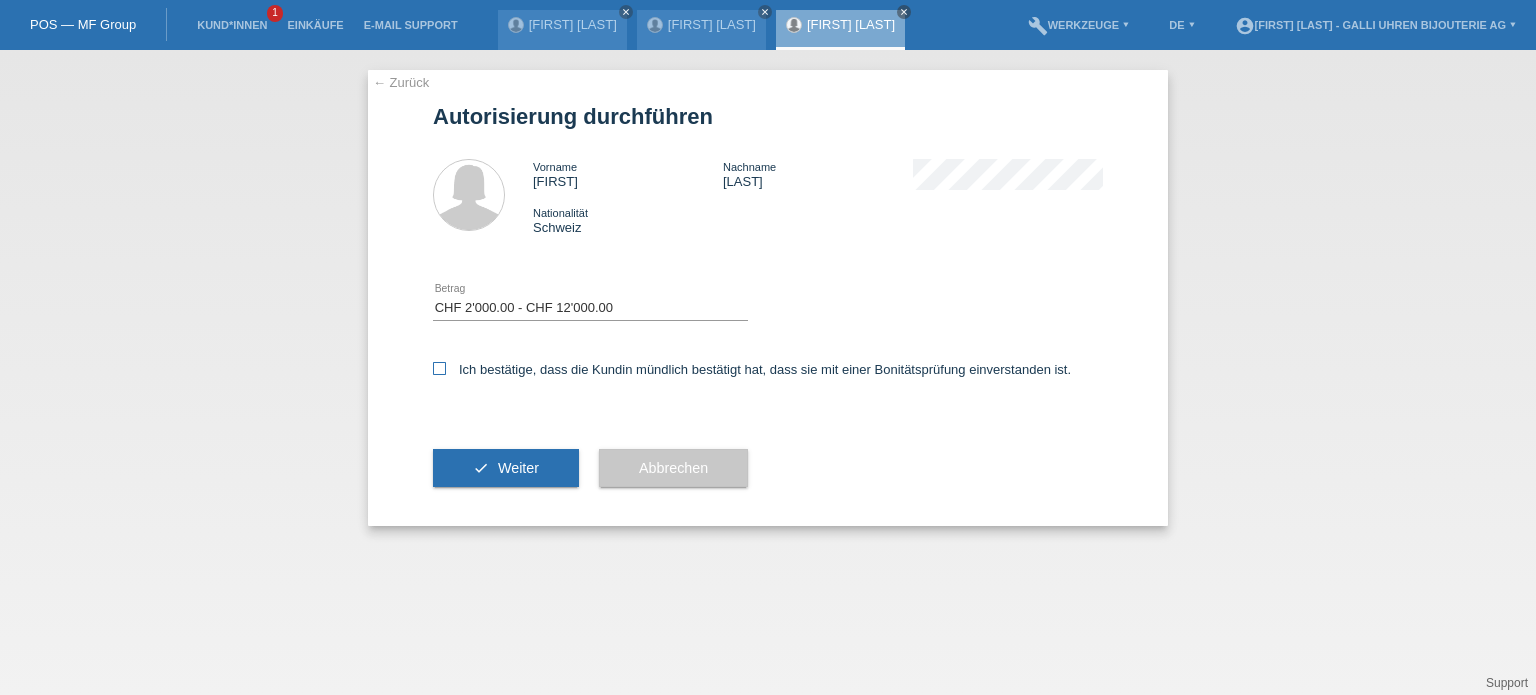 click on "Ich bestätige, dass die Kundin mündlich bestätigt hat, dass sie mit einer Bonitätsprüfung einverstanden ist." at bounding box center (752, 369) 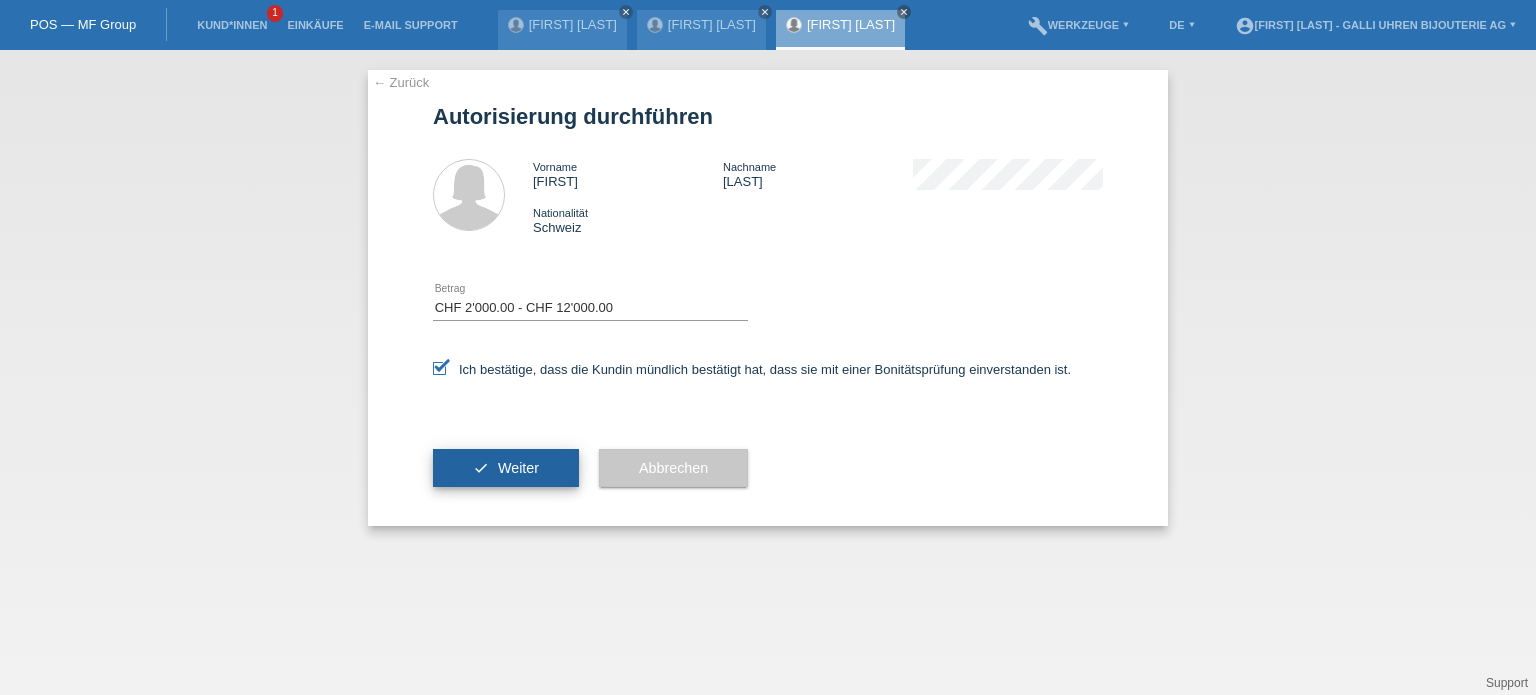 click on "check   Weiter" at bounding box center [506, 468] 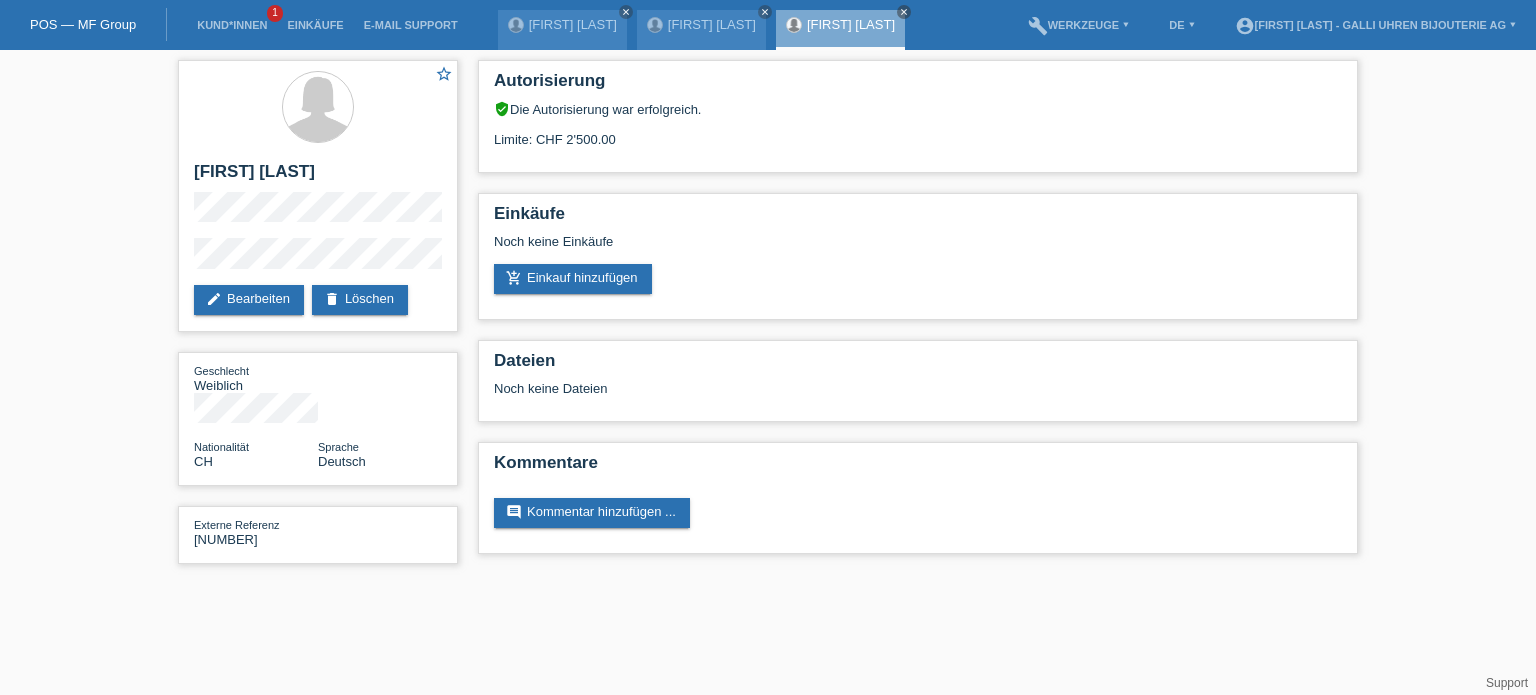 scroll, scrollTop: 0, scrollLeft: 0, axis: both 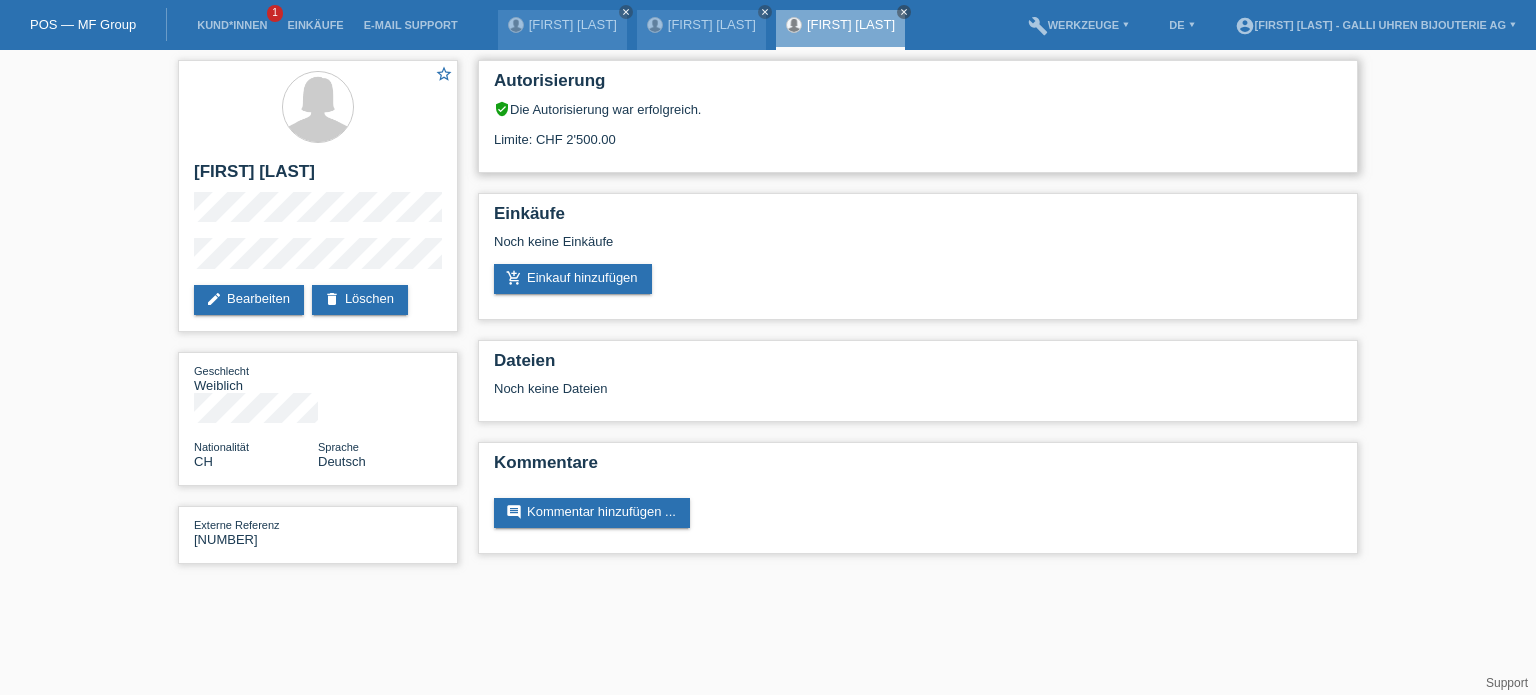 drag, startPoint x: 542, startPoint y: 147, endPoint x: 640, endPoint y: 140, distance: 98.24968 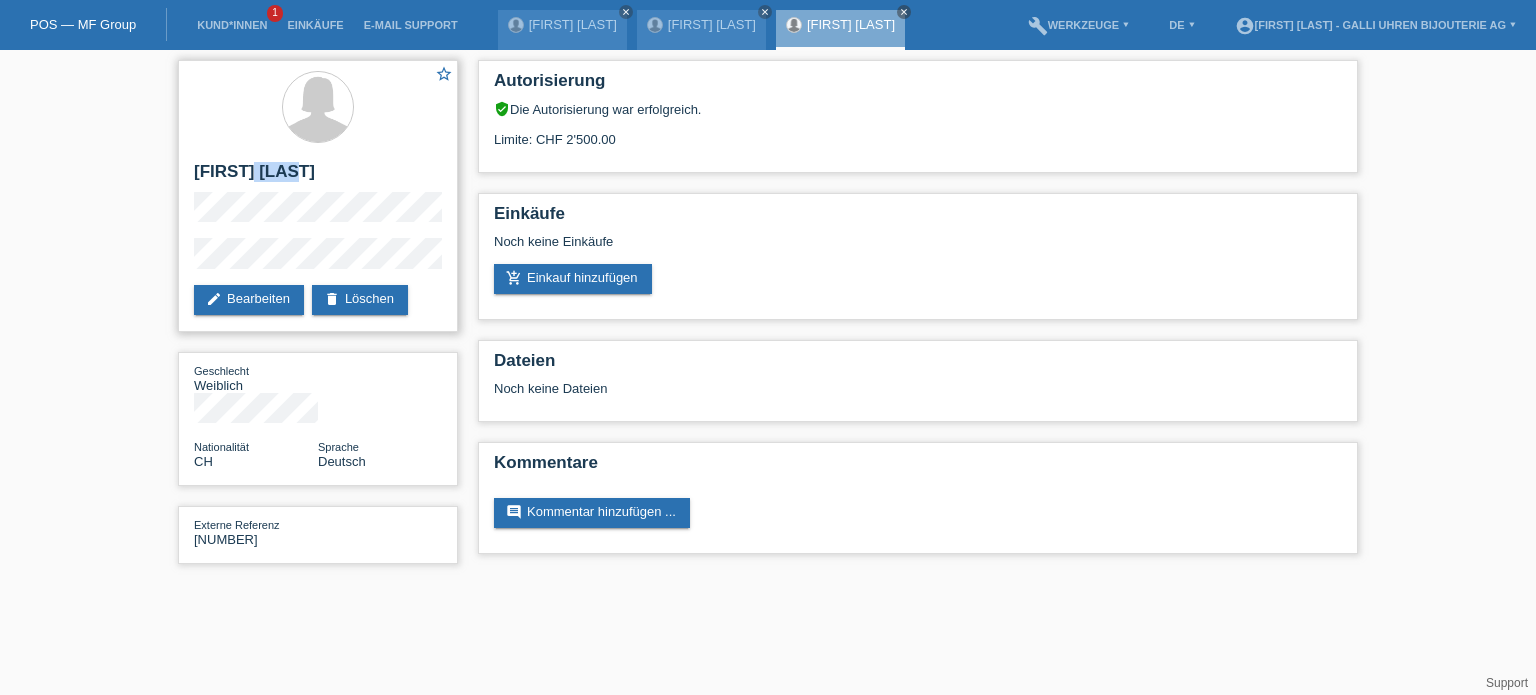 drag, startPoint x: 249, startPoint y: 167, endPoint x: 297, endPoint y: 167, distance: 48 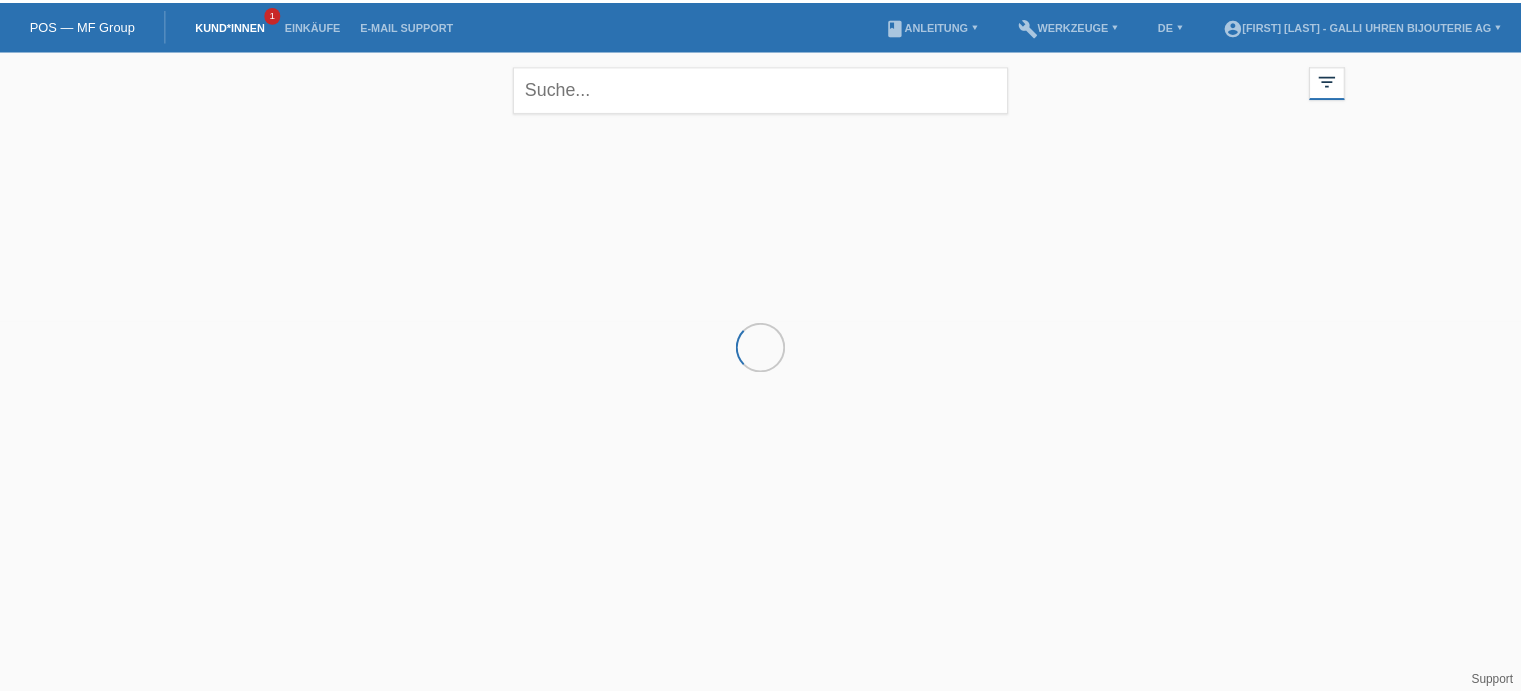 scroll, scrollTop: 0, scrollLeft: 0, axis: both 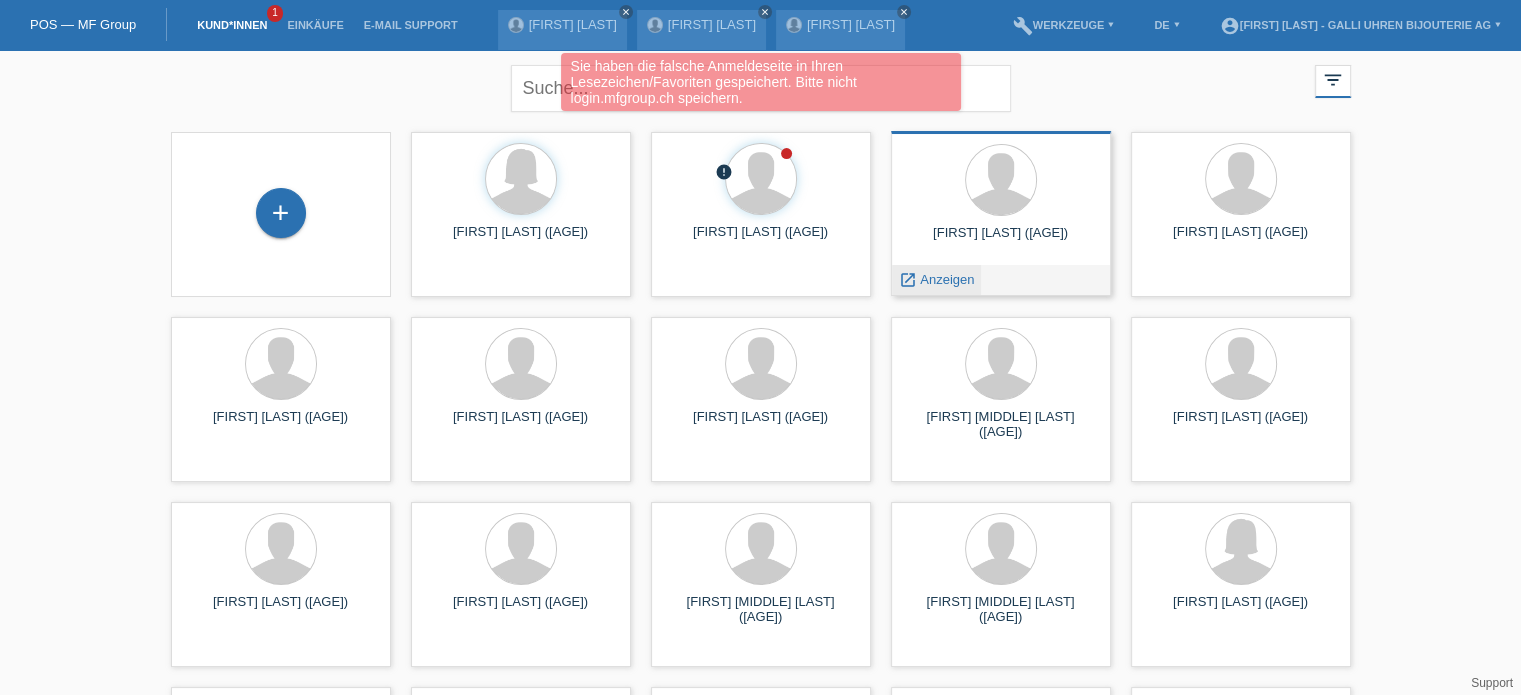 click on "Anzeigen" at bounding box center [947, 279] 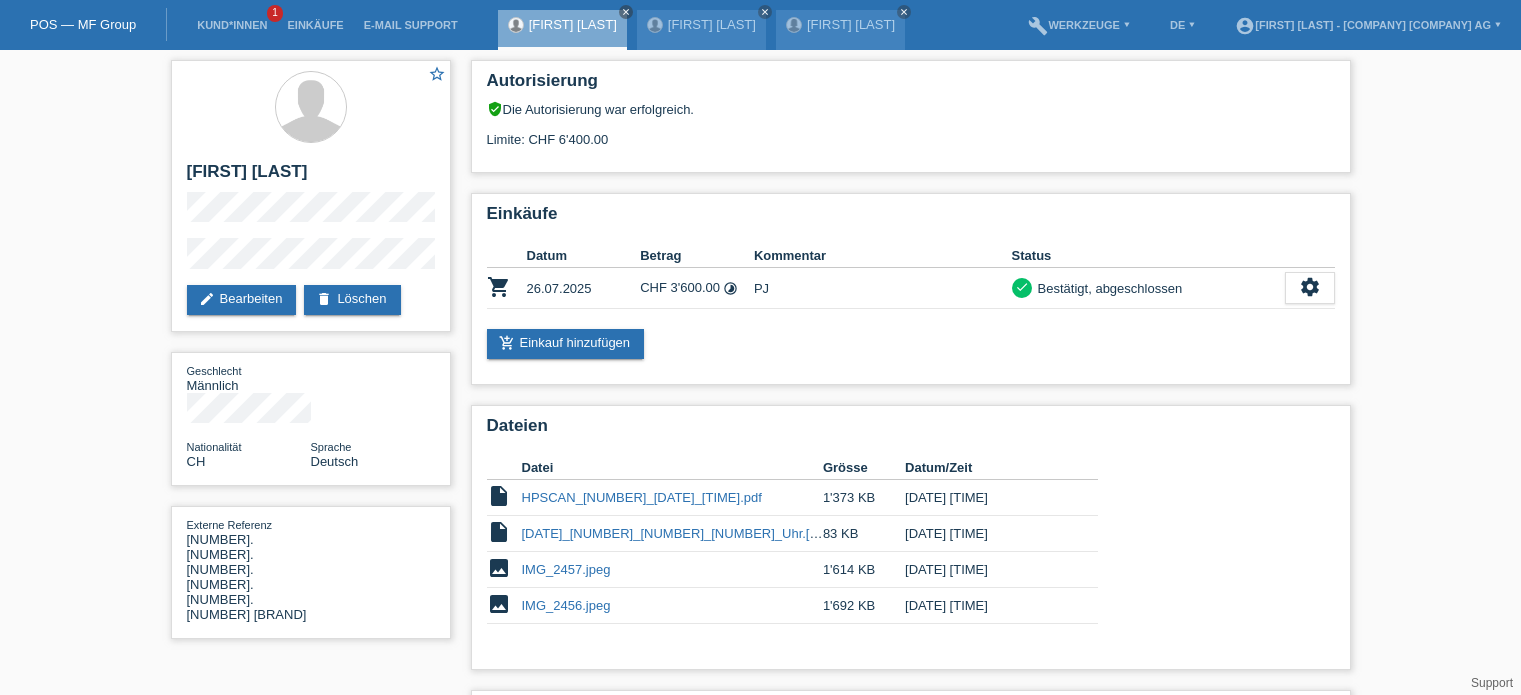 scroll, scrollTop: 0, scrollLeft: 0, axis: both 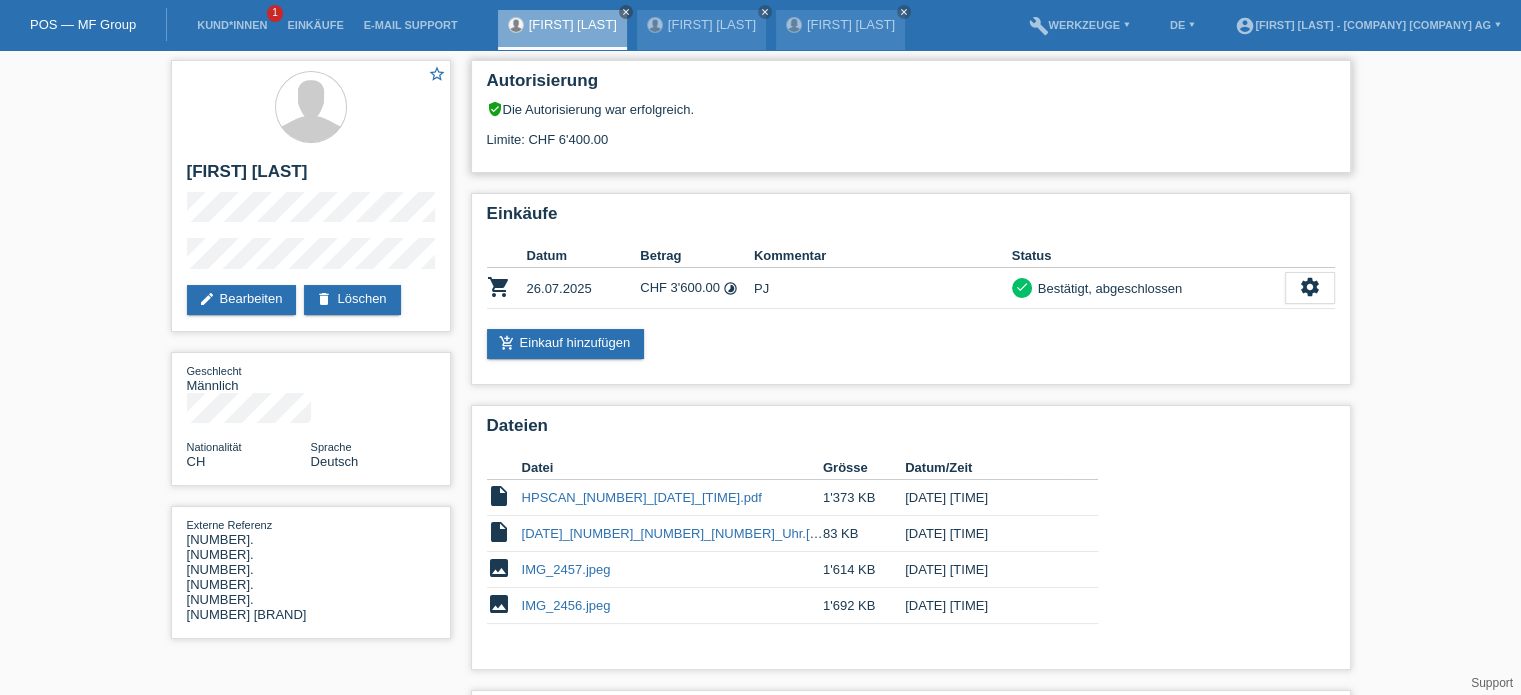 drag, startPoint x: 550, startPoint y: 141, endPoint x: 616, endPoint y: 151, distance: 66.75328 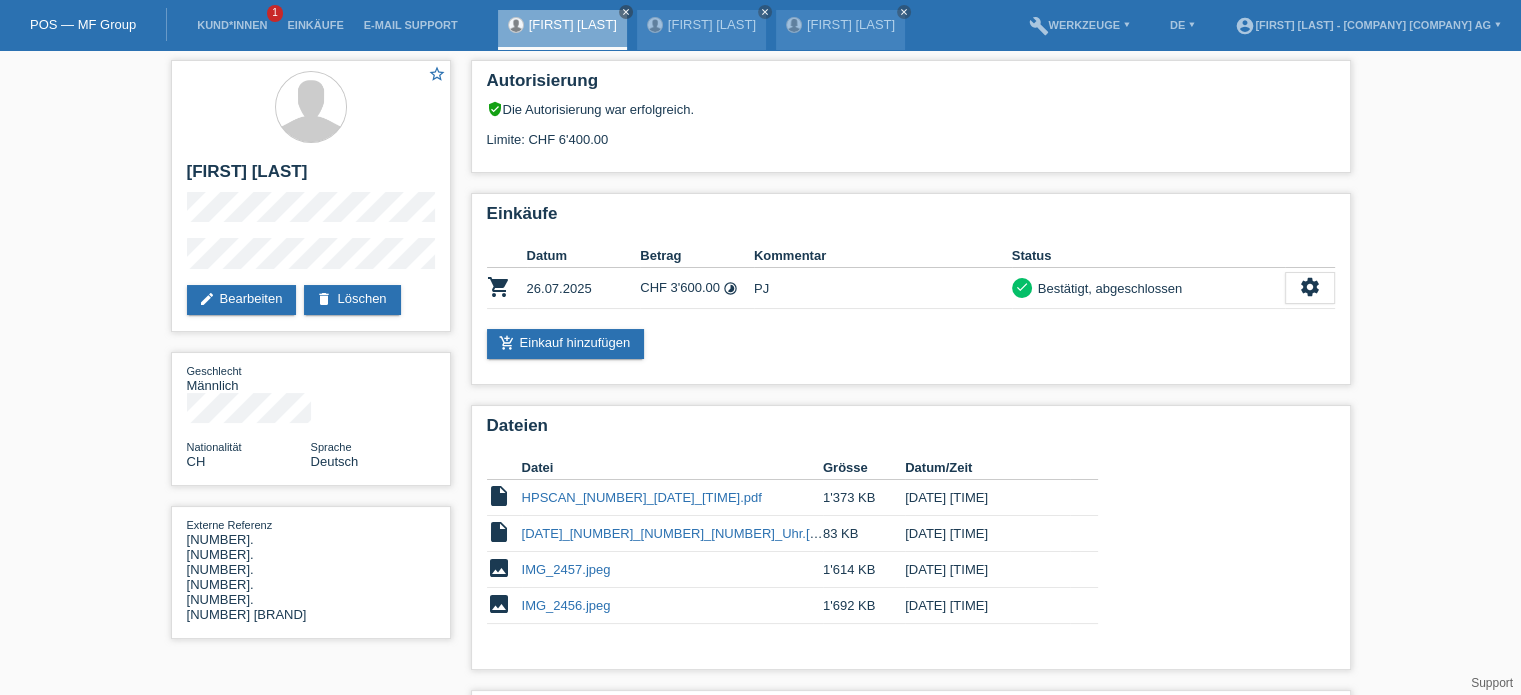 drag, startPoint x: 607, startPoint y: 141, endPoint x: 468, endPoint y: 138, distance: 139.03236 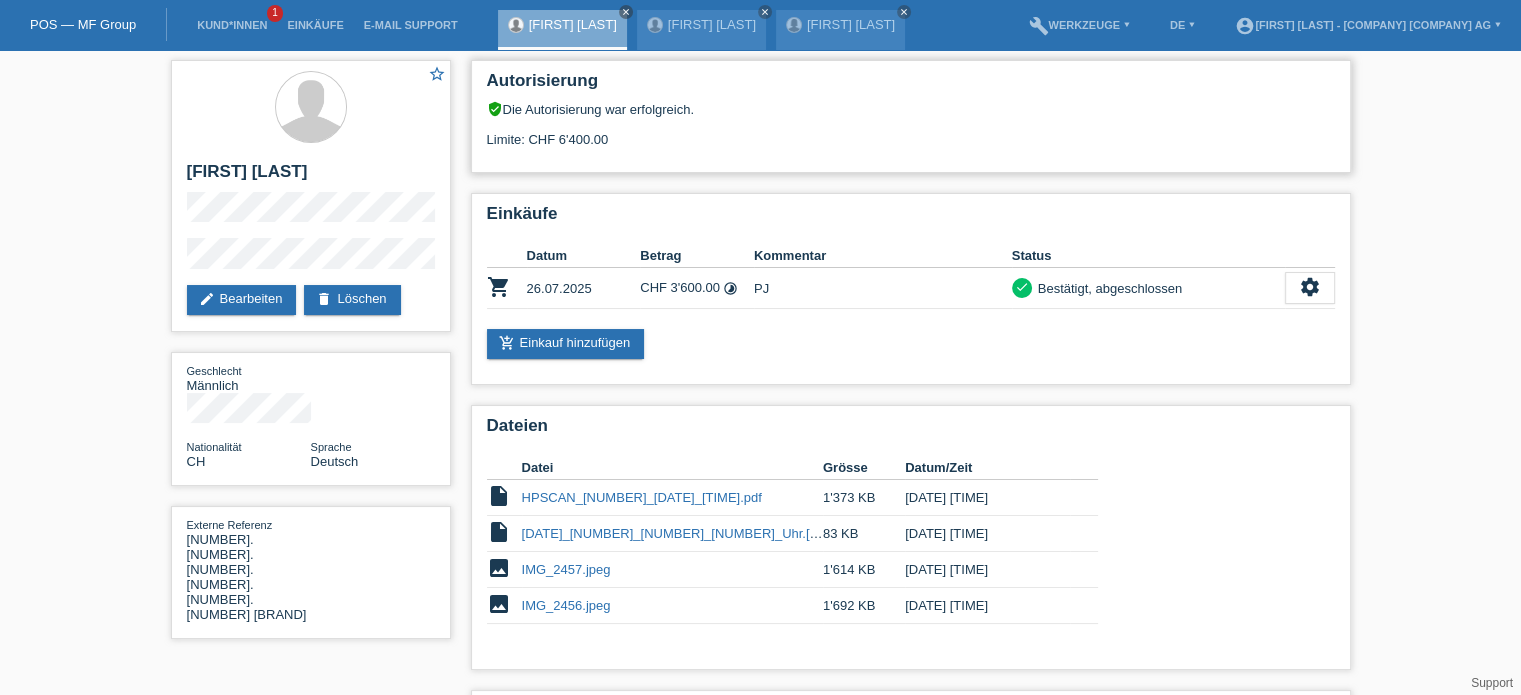 click on "Limite: CHF 6'400.00" at bounding box center (911, 132) 